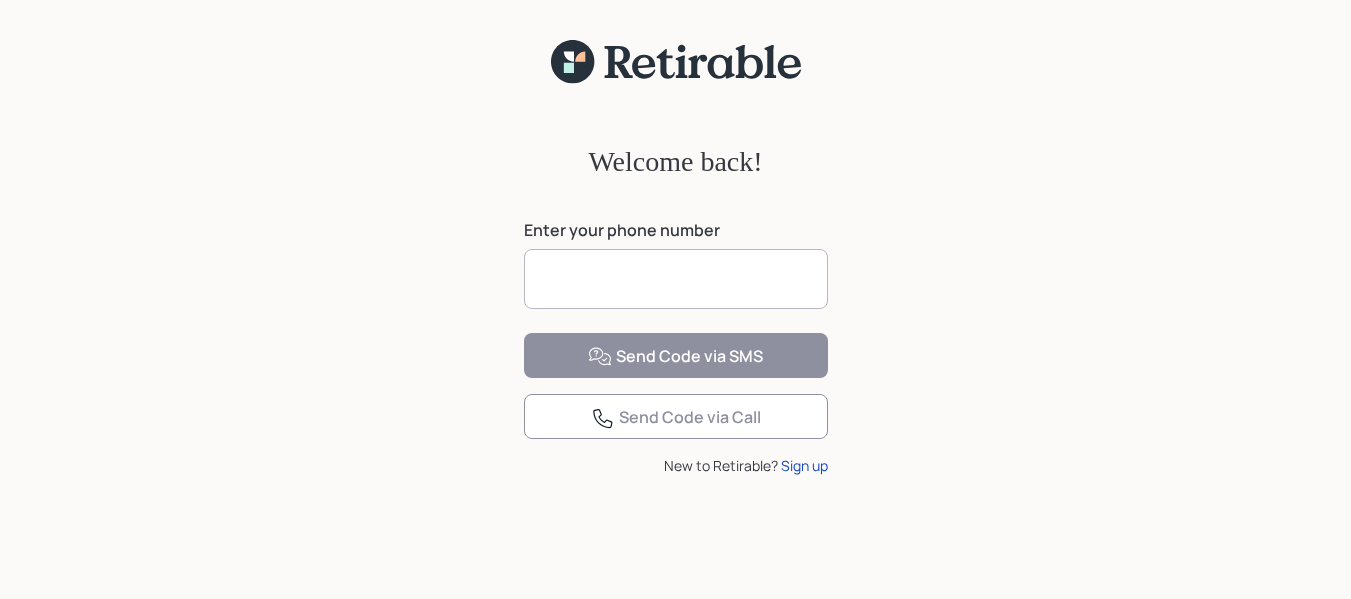 scroll, scrollTop: 0, scrollLeft: 0, axis: both 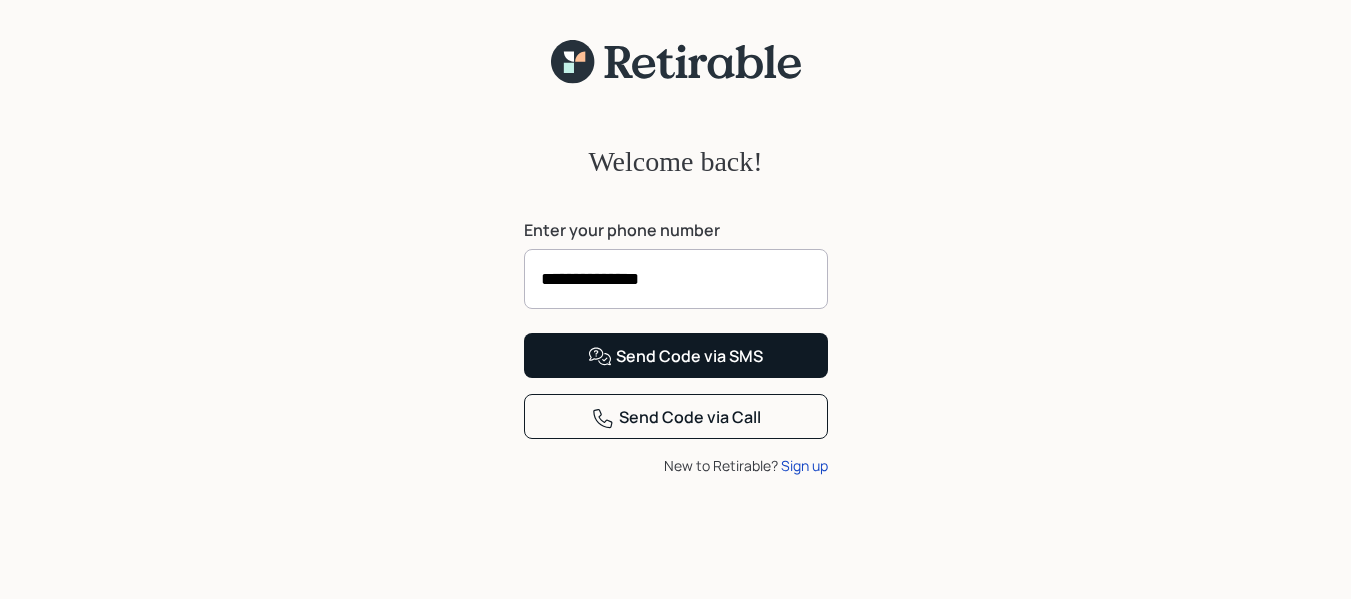 type on "**********" 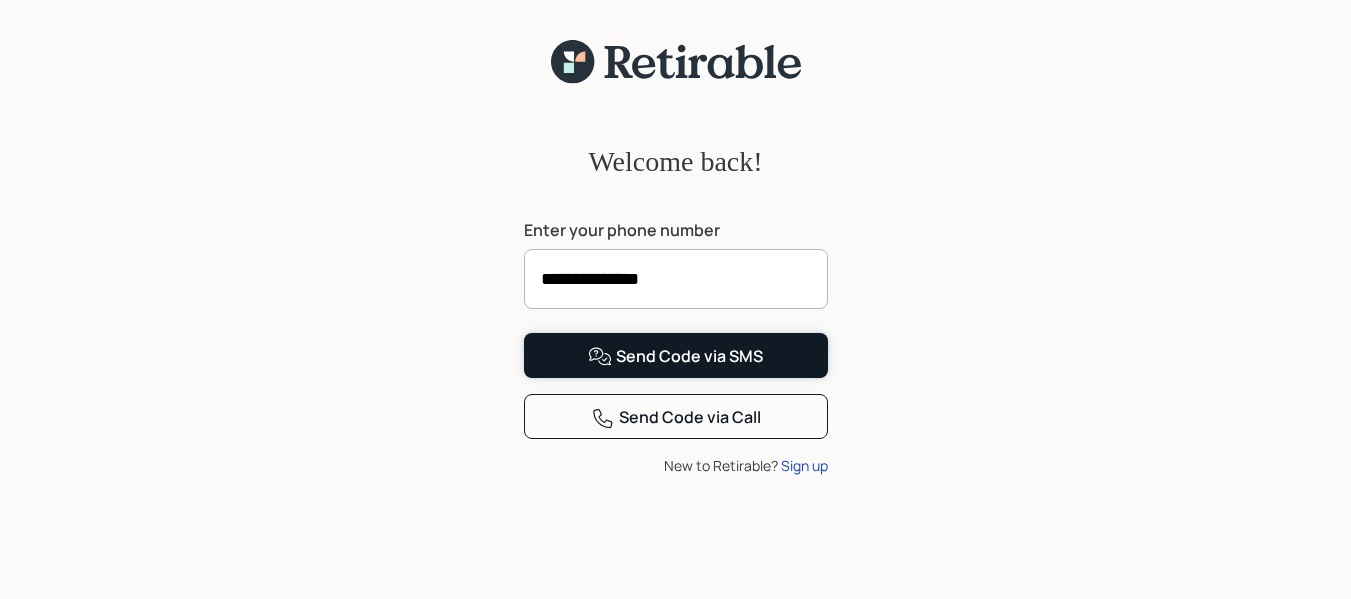 click on "Send Code via SMS" at bounding box center (676, 355) 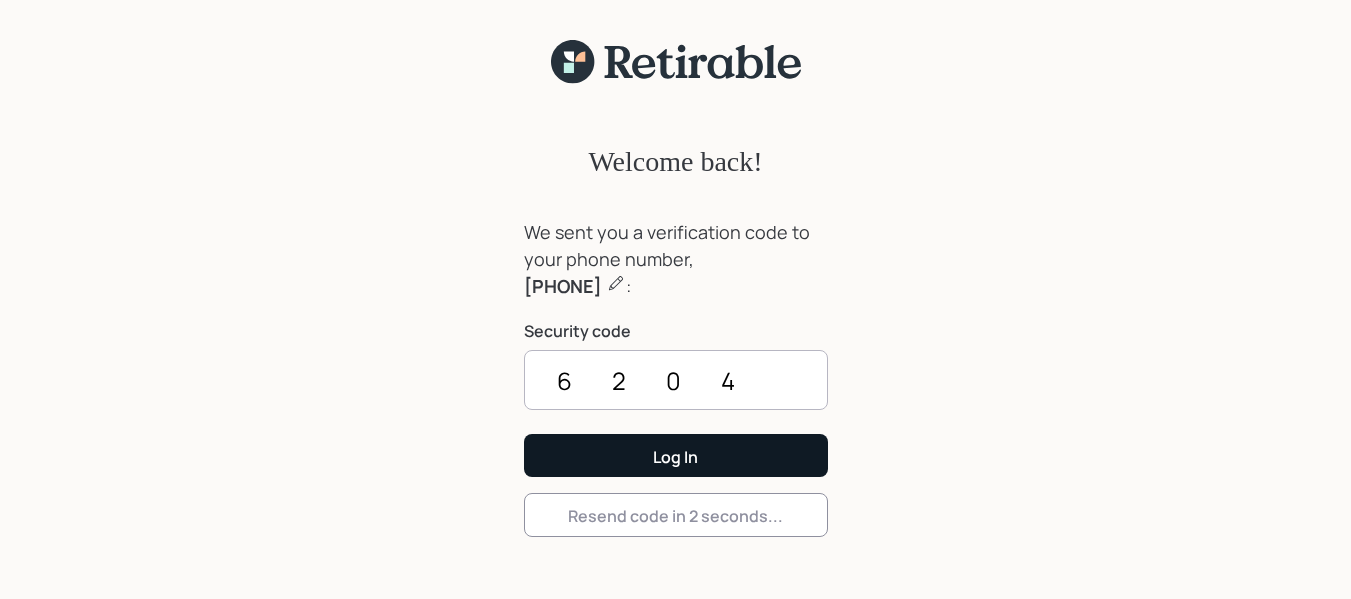 type on "6204" 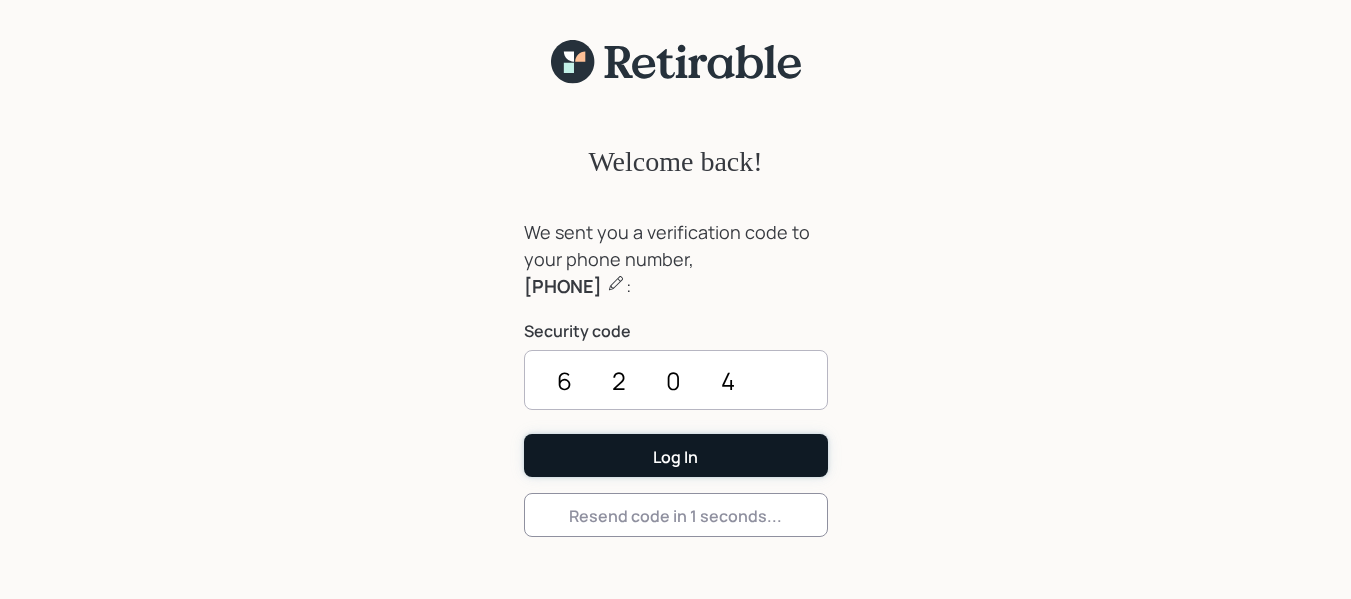 click on "Log In" at bounding box center (675, 457) 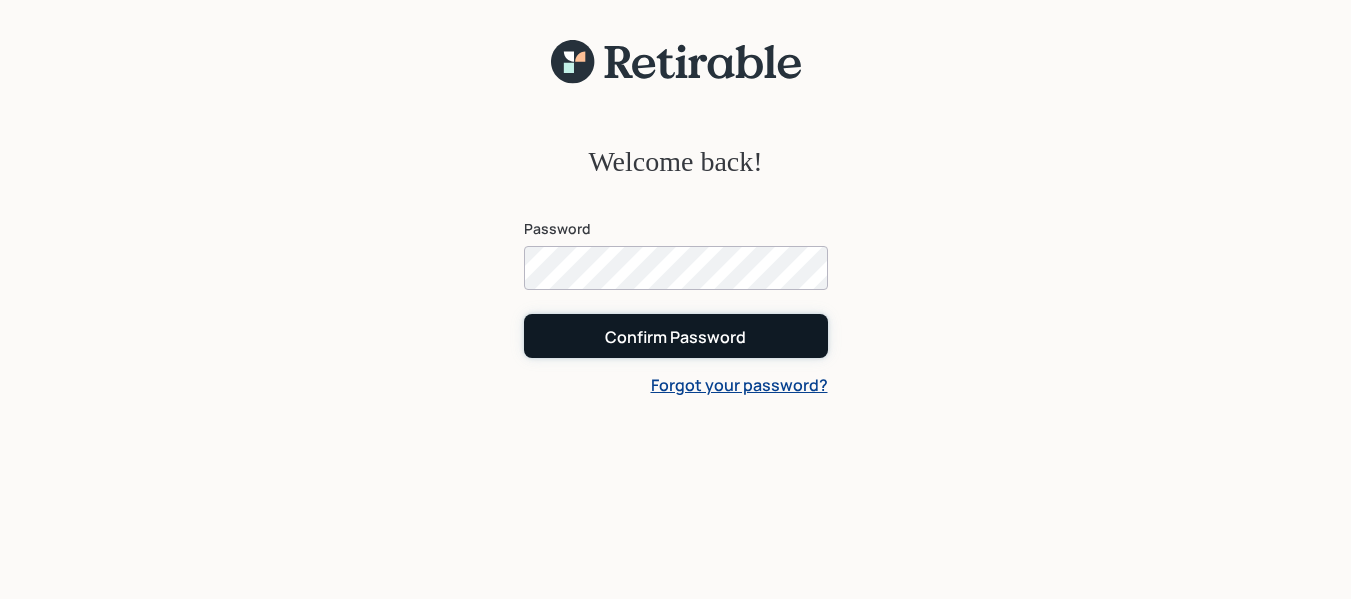 click on "Confirm Password" at bounding box center (675, 337) 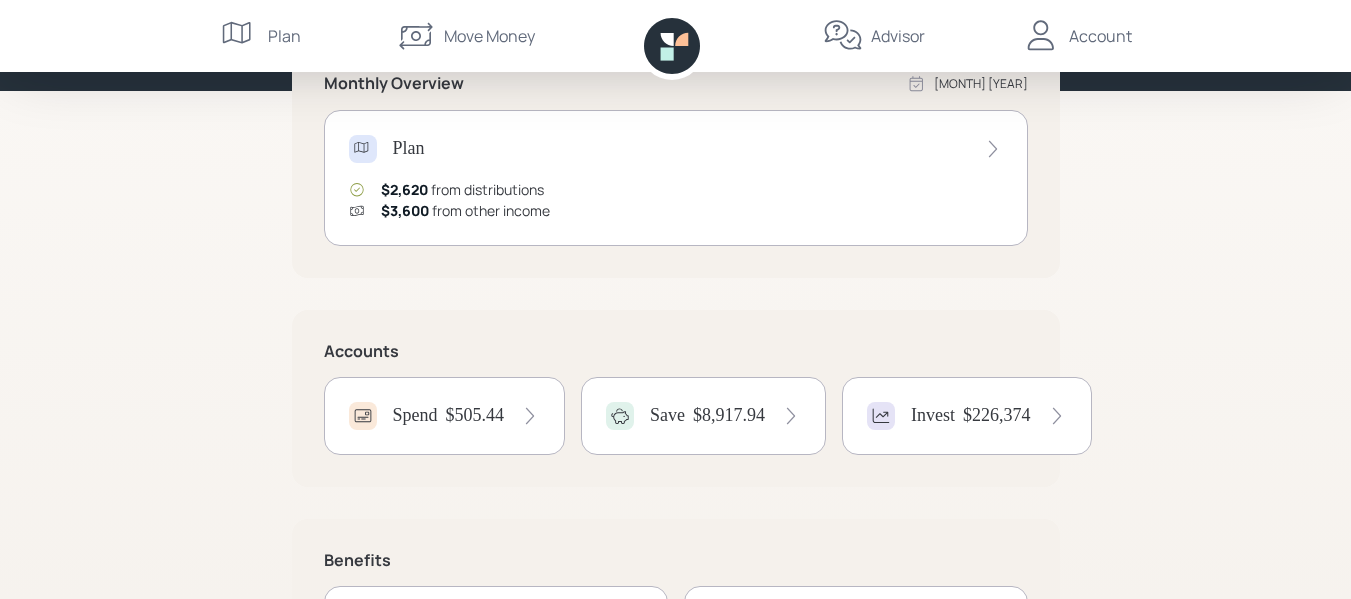 scroll, scrollTop: 407, scrollLeft: 0, axis: vertical 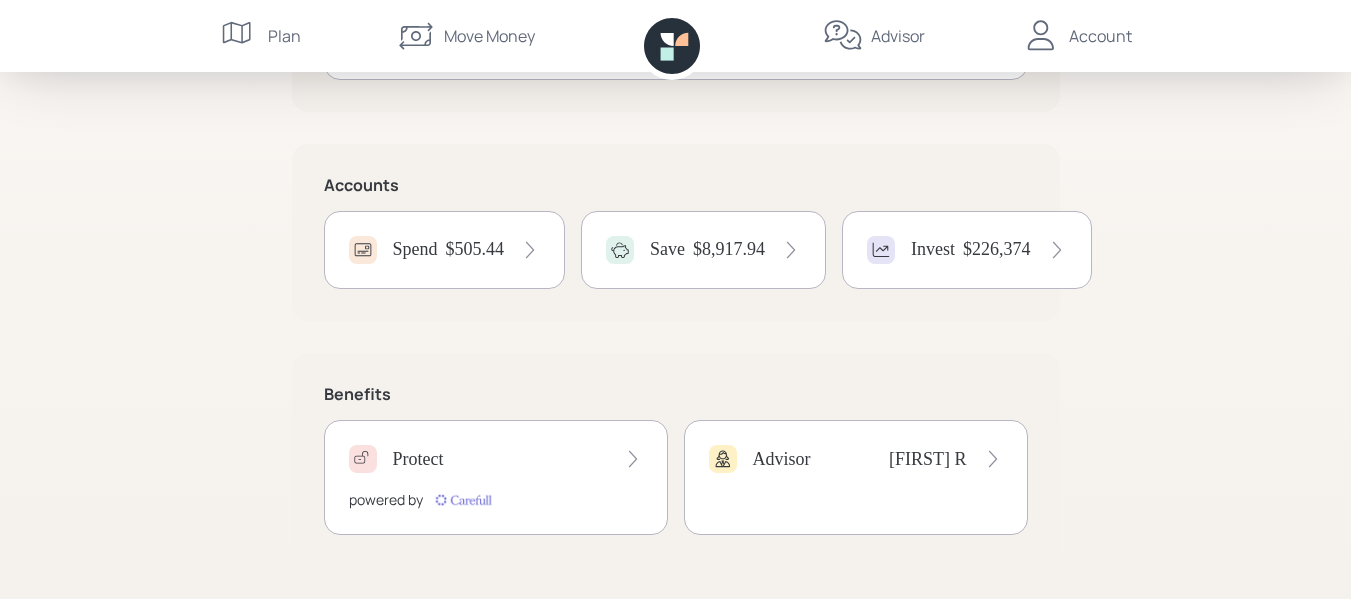 click on "$505.44" at bounding box center [475, 250] 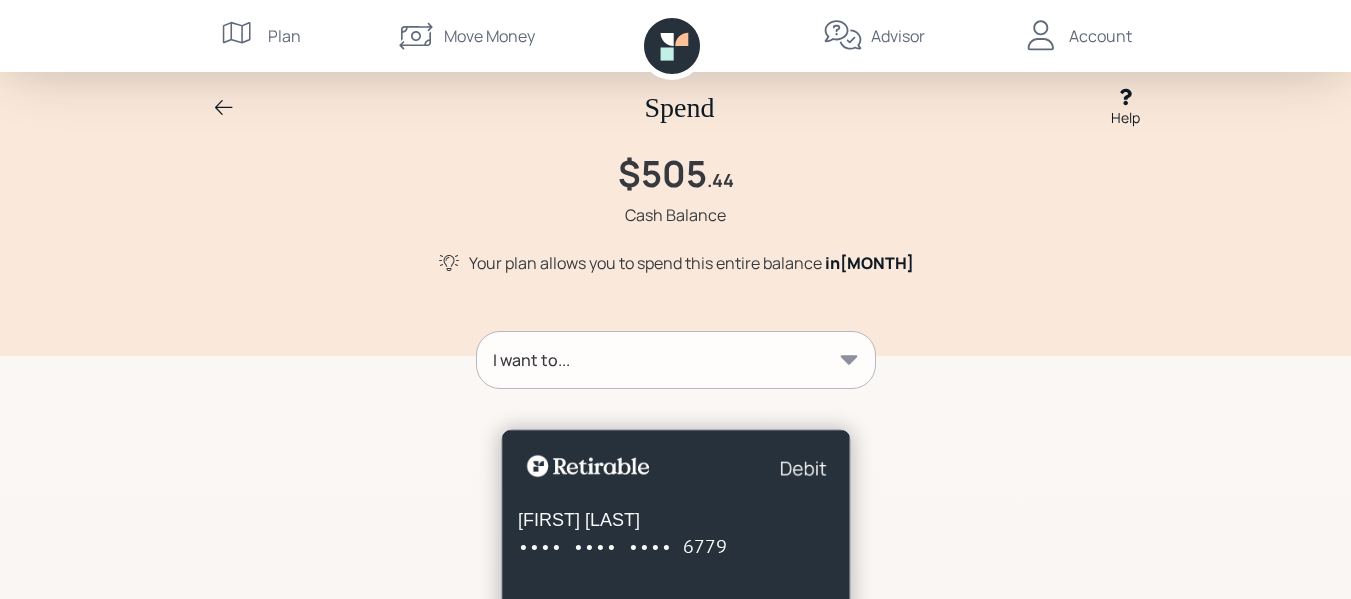 scroll, scrollTop: 0, scrollLeft: 0, axis: both 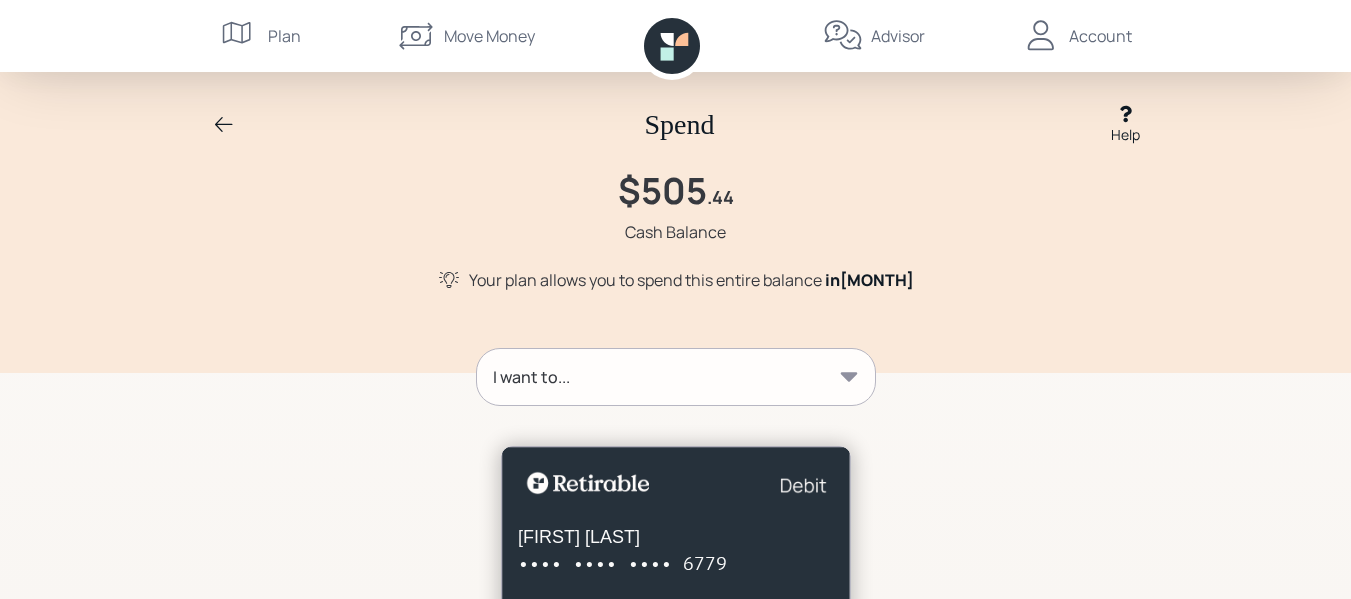 click on "Account" at bounding box center [1100, 36] 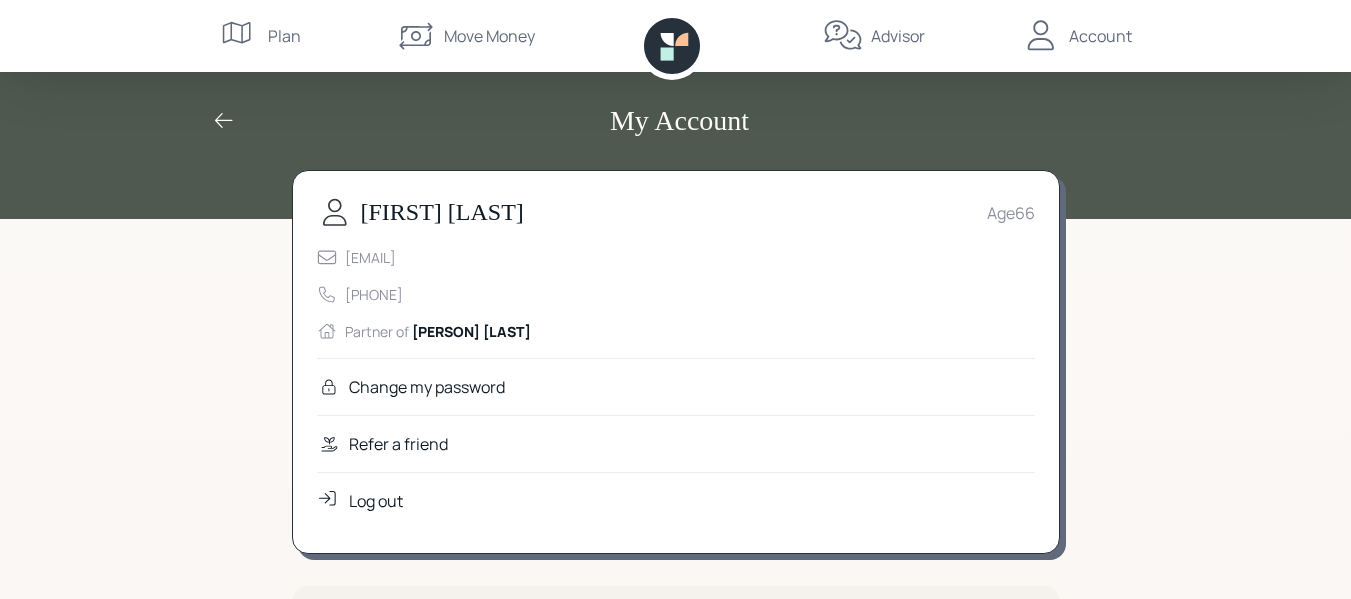 click on "Log out" at bounding box center [427, 387] 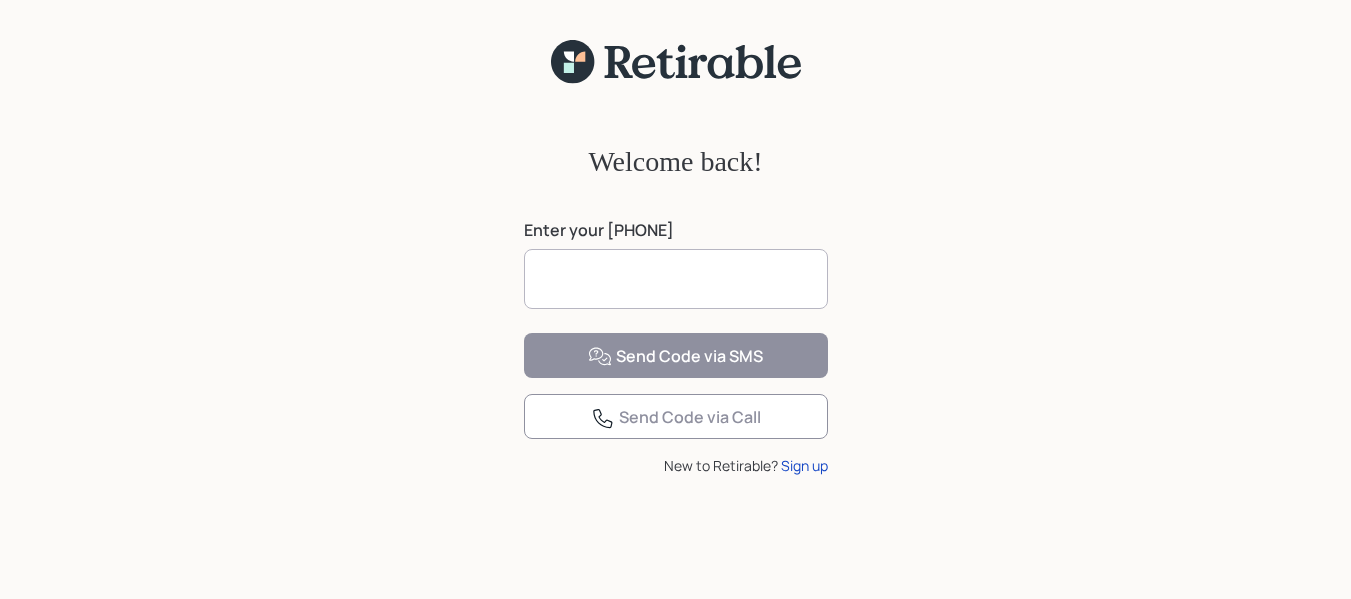 scroll, scrollTop: 0, scrollLeft: 0, axis: both 